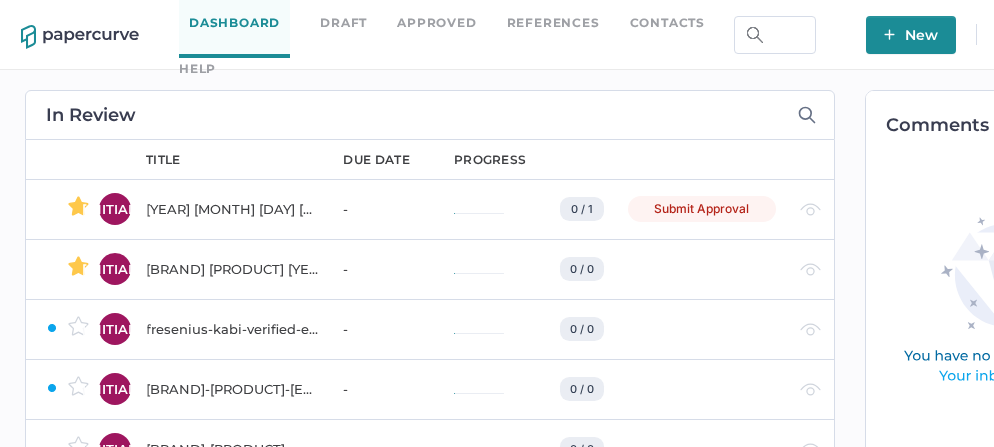 scroll, scrollTop: 0, scrollLeft: 0, axis: both 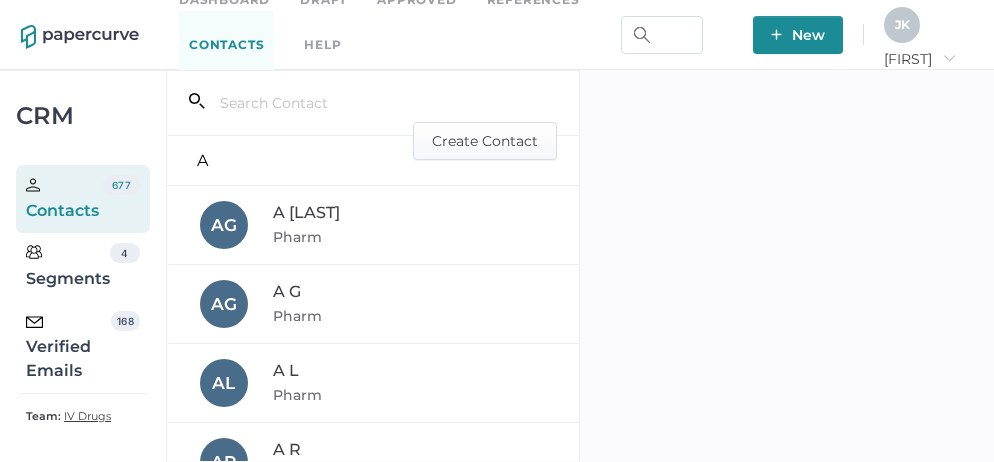 click on "Contacts" at bounding box center (226, 45) 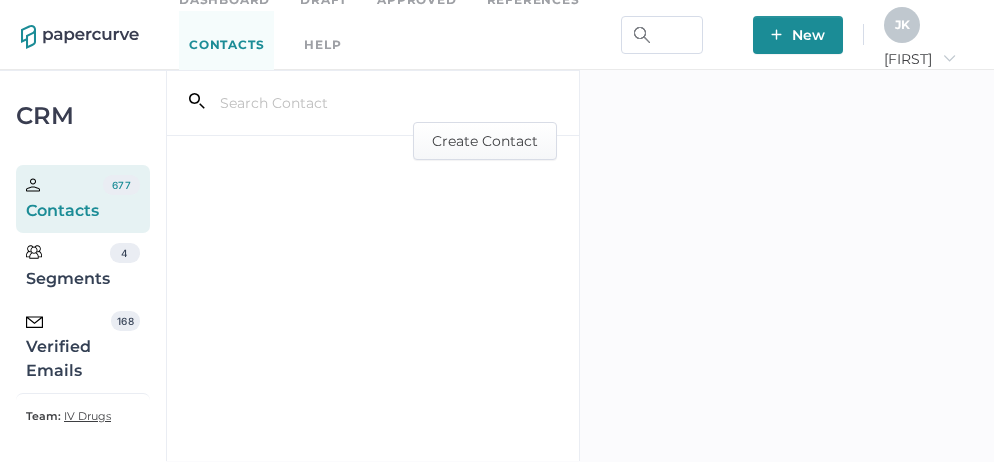 scroll, scrollTop: 0, scrollLeft: 0, axis: both 